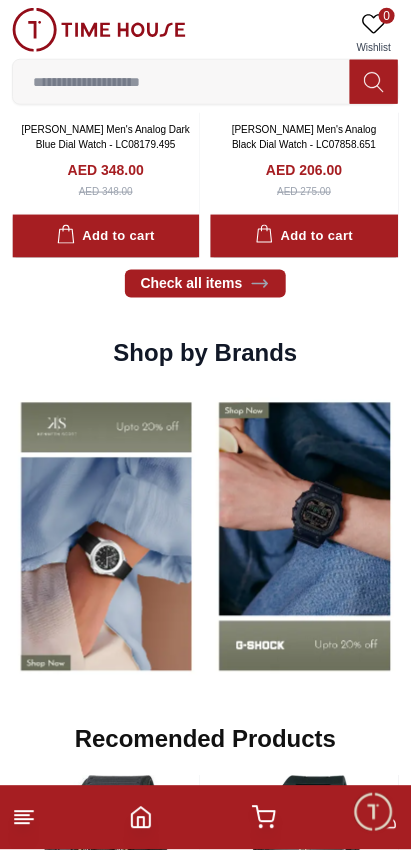 scroll, scrollTop: 1216, scrollLeft: 0, axis: vertical 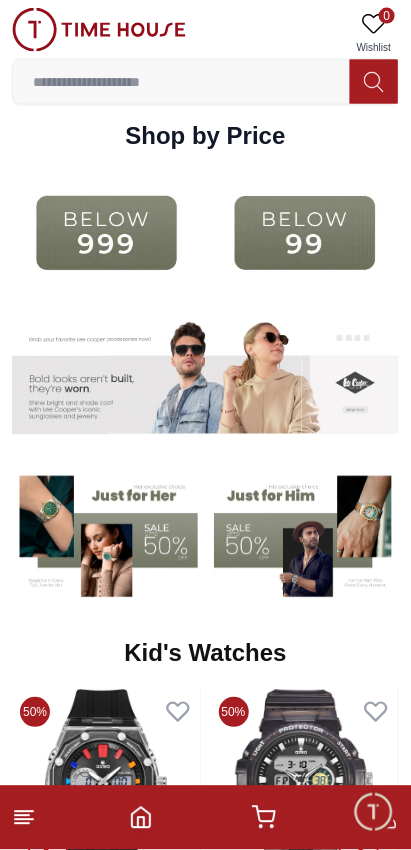 click at bounding box center (307, 533) 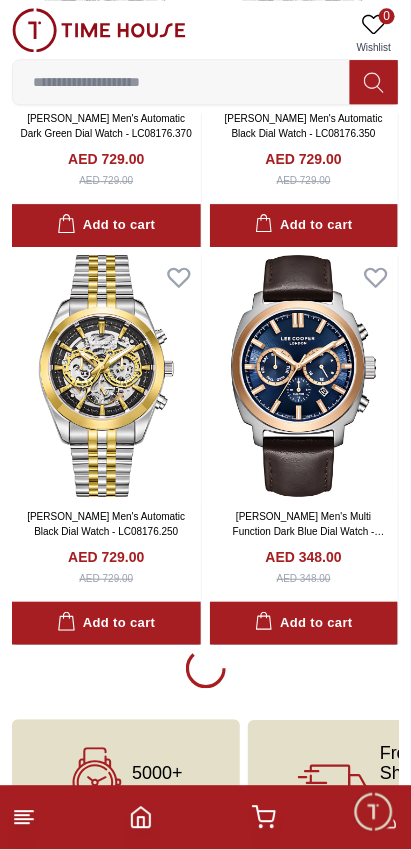 scroll, scrollTop: 3544, scrollLeft: 0, axis: vertical 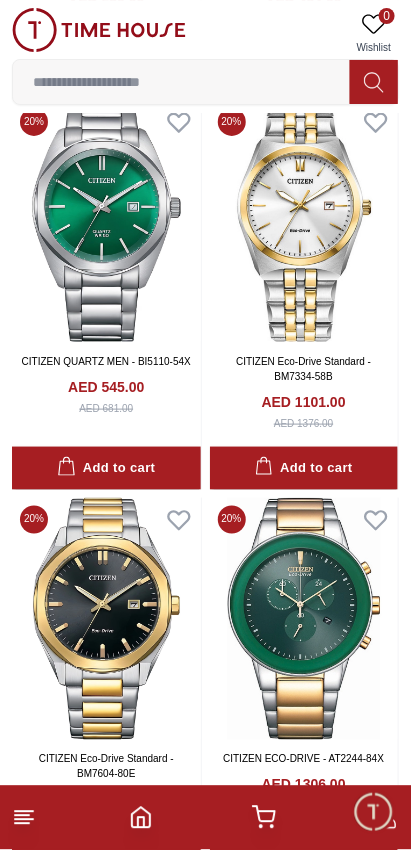 click at bounding box center [181, 82] 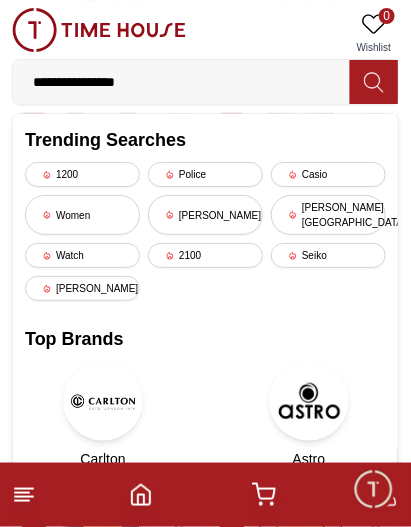 type on "**********" 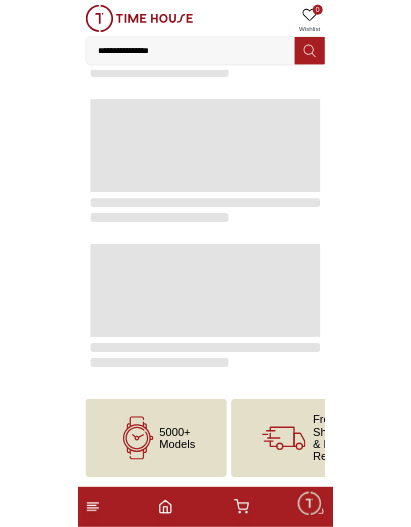 scroll, scrollTop: 0, scrollLeft: 0, axis: both 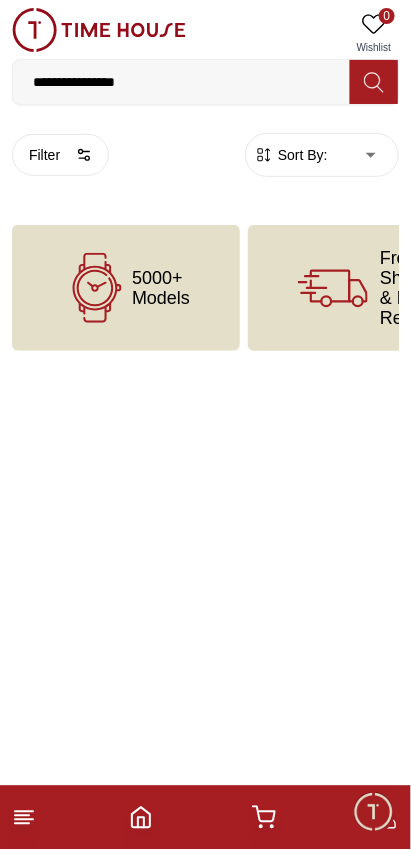 click on "**********" at bounding box center [181, 82] 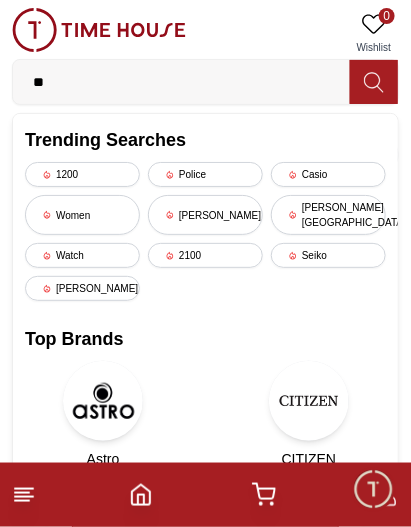 type on "*" 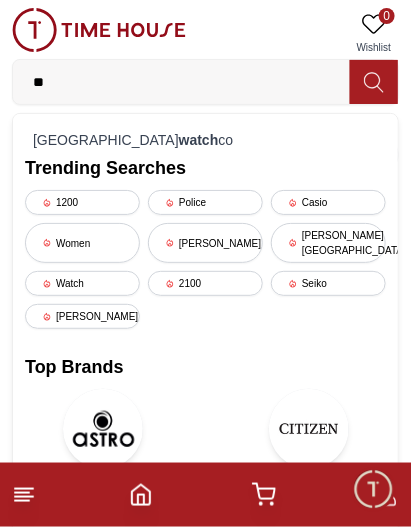 type on "*" 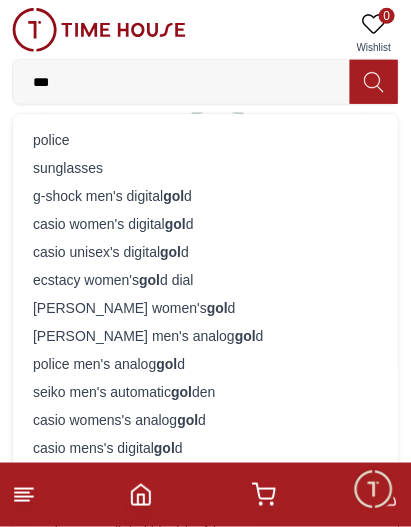 scroll, scrollTop: 155, scrollLeft: 0, axis: vertical 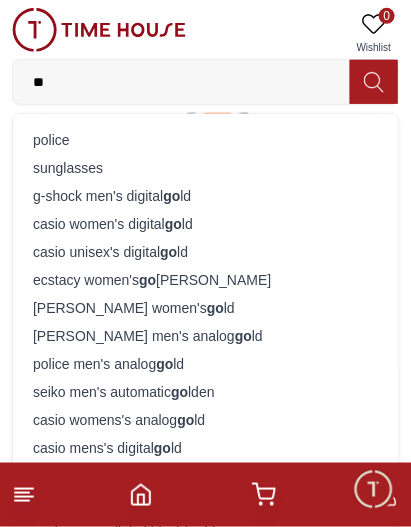 type on "*" 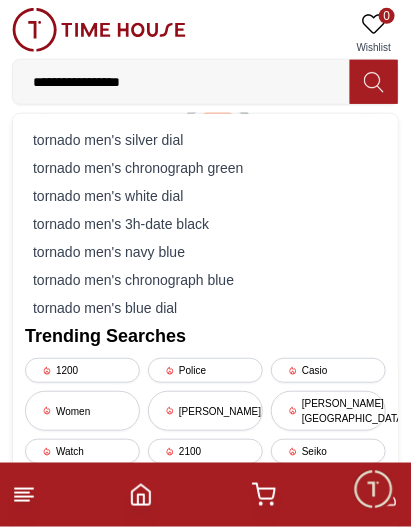 type on "**********" 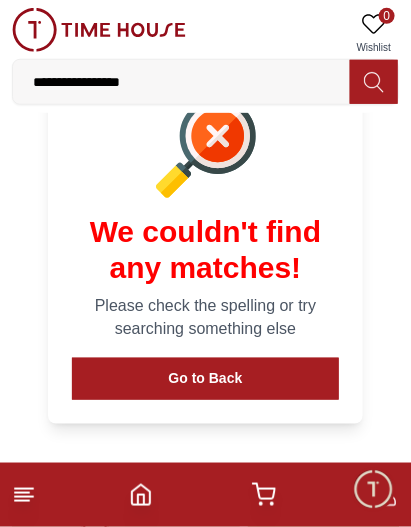 scroll, scrollTop: 0, scrollLeft: 0, axis: both 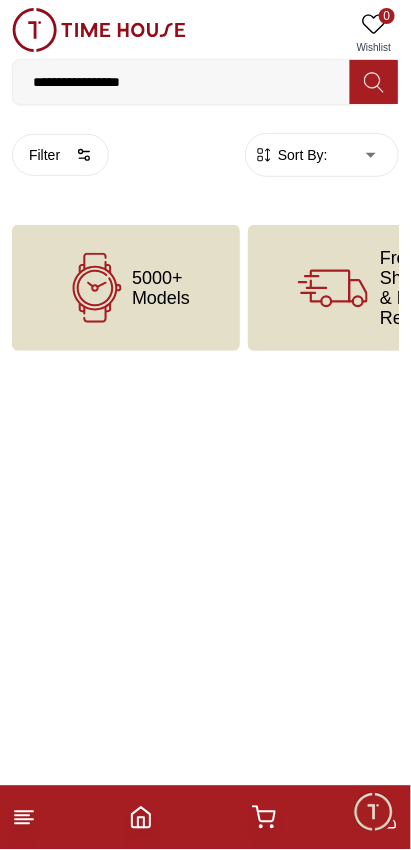 click on "**********" at bounding box center (181, 82) 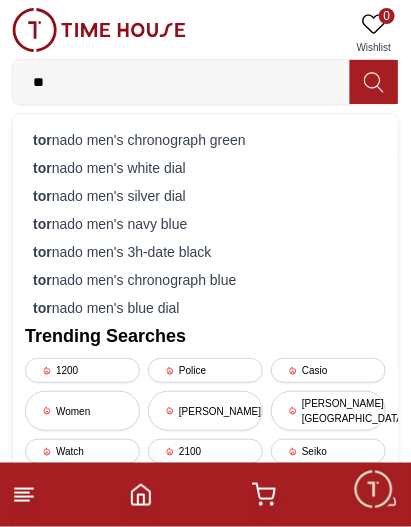 type on "*" 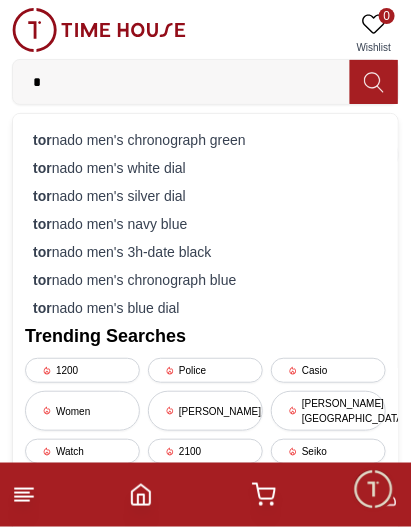 type 